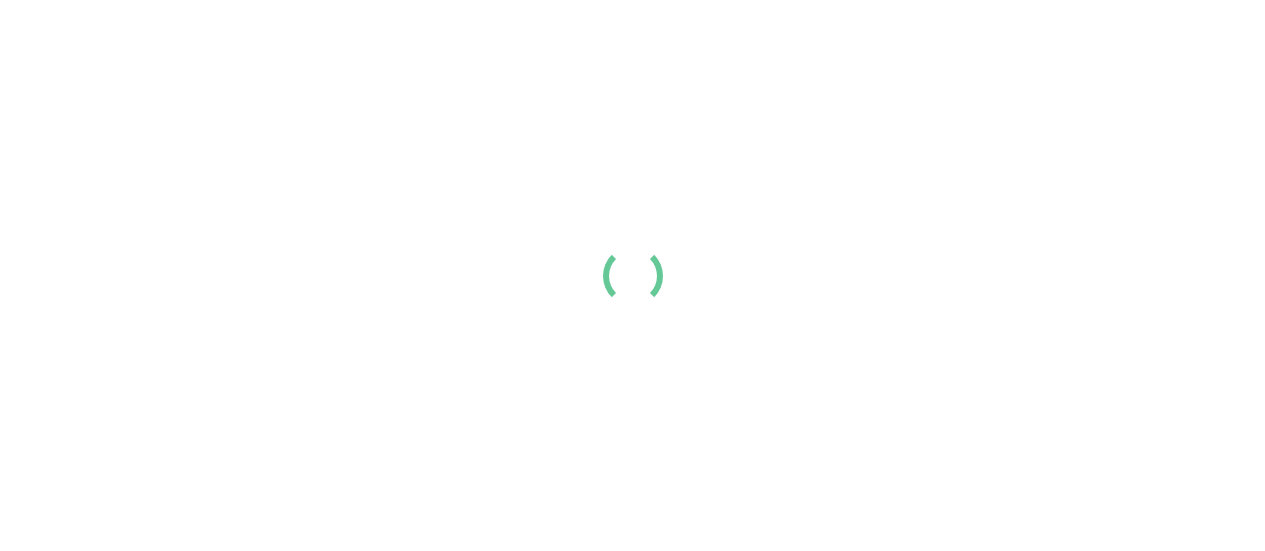 scroll, scrollTop: 0, scrollLeft: 0, axis: both 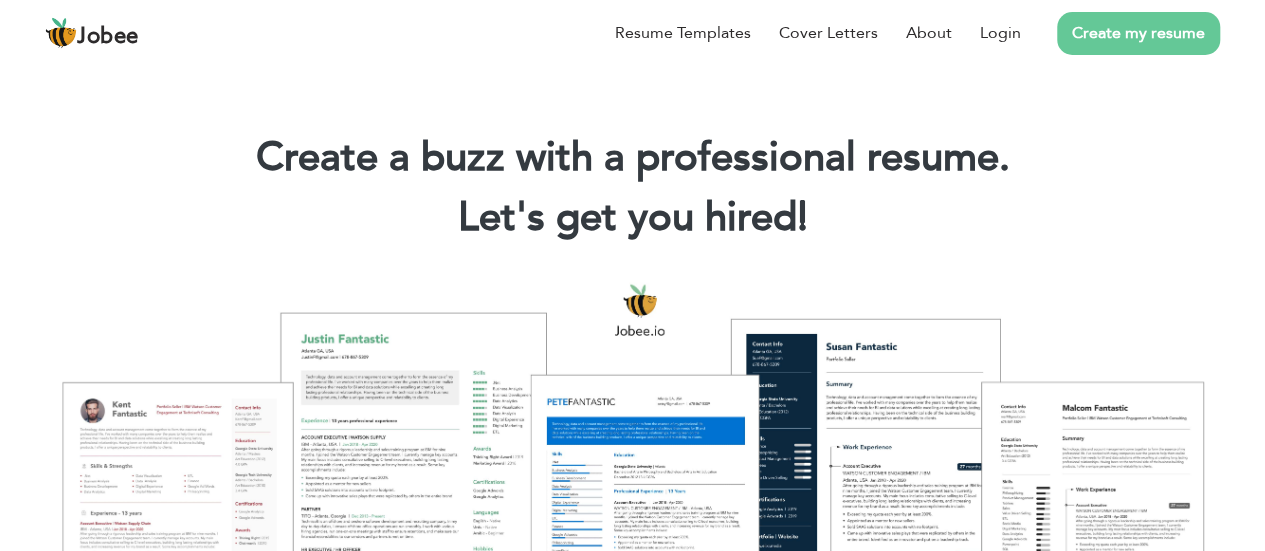 click on "Create a buzz with a professional resume.
Let's
get you hired!  |" at bounding box center [632, 180] 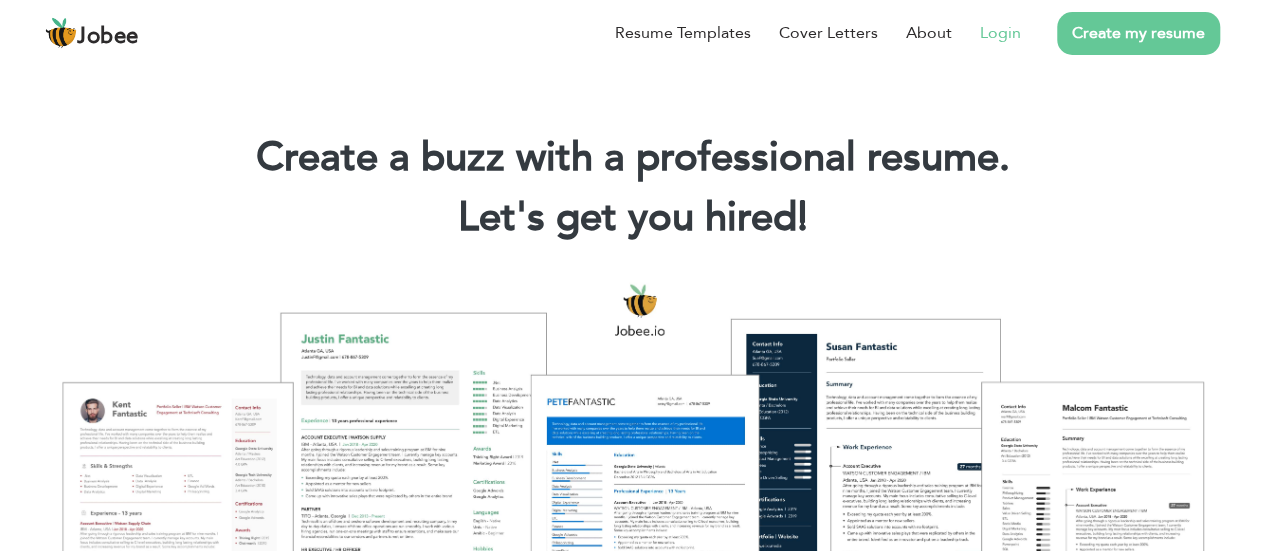 click on "Login" at bounding box center [1000, 33] 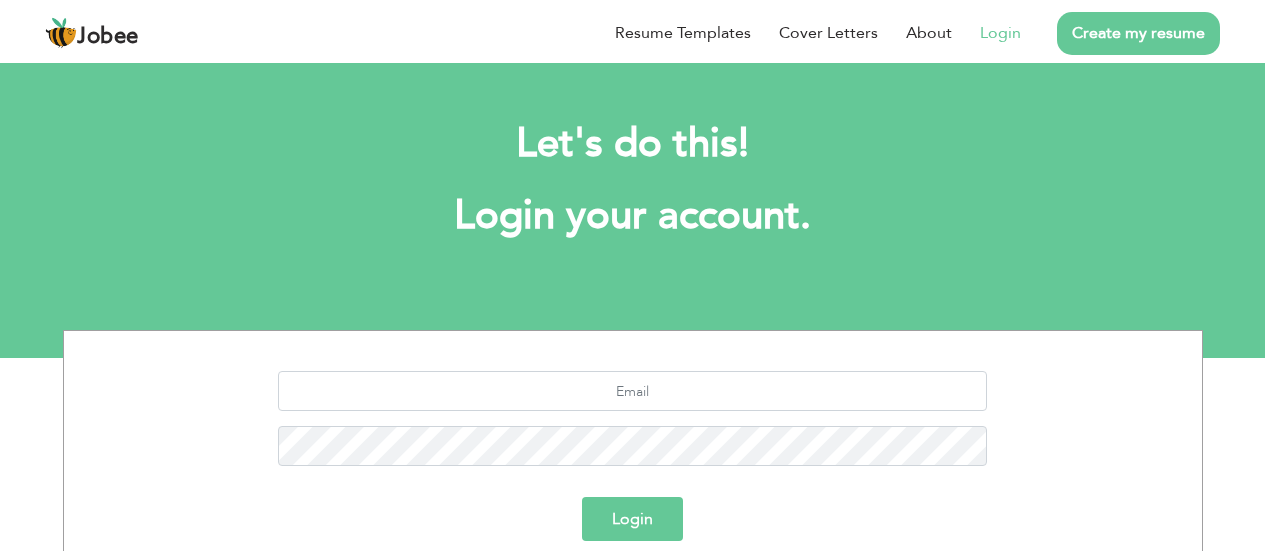 scroll, scrollTop: 0, scrollLeft: 0, axis: both 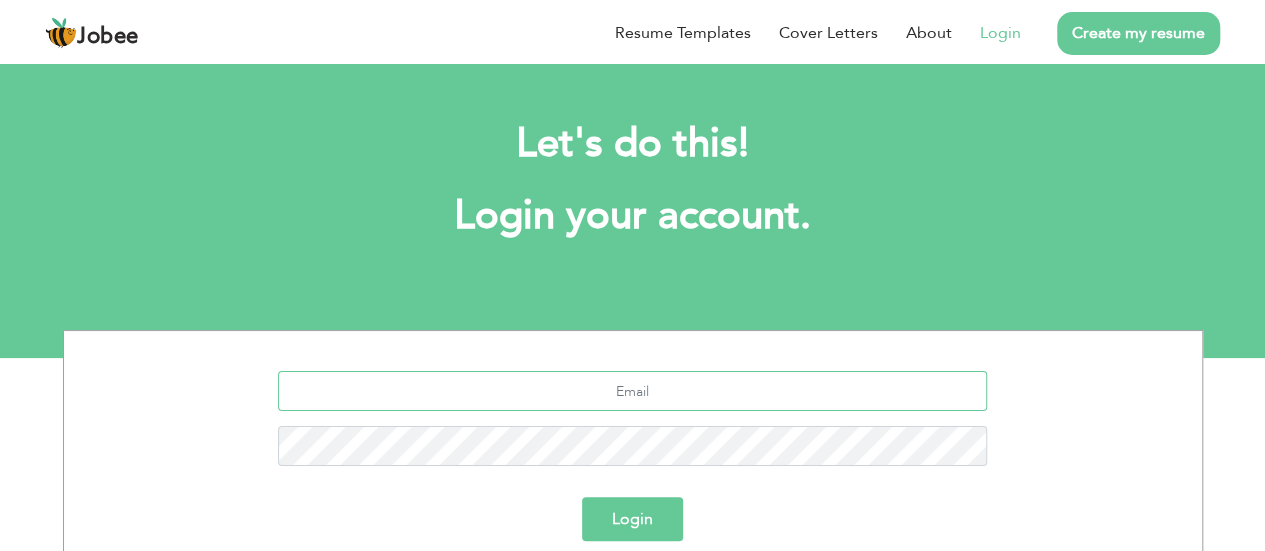 type on "[EMAIL_ADDRESS][DOMAIN_NAME]" 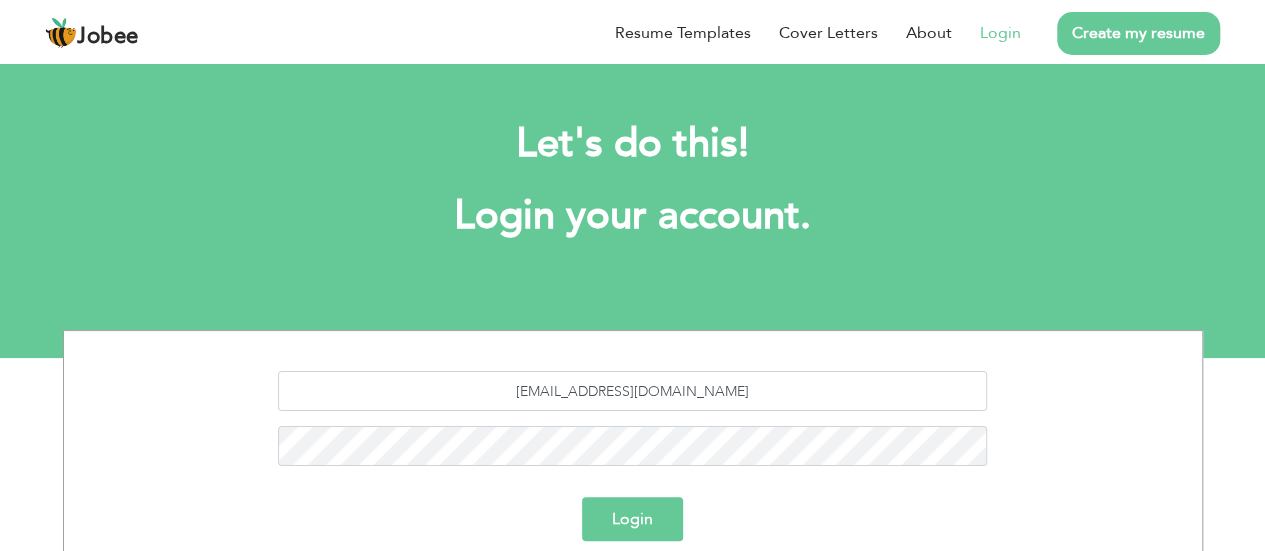 click on "Login" at bounding box center (632, 519) 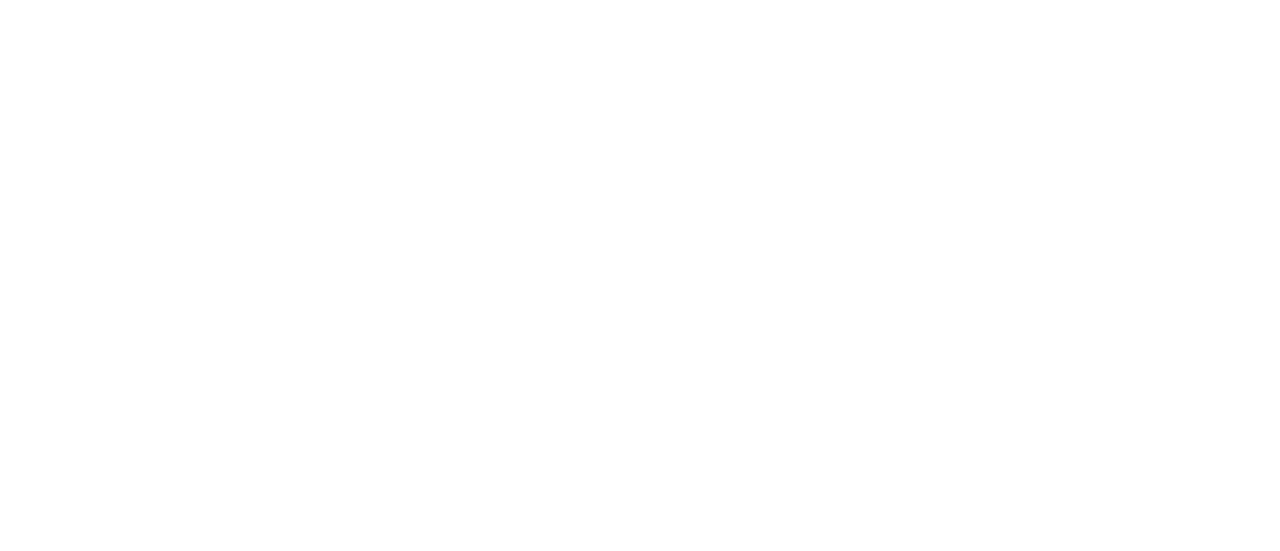 scroll, scrollTop: 0, scrollLeft: 0, axis: both 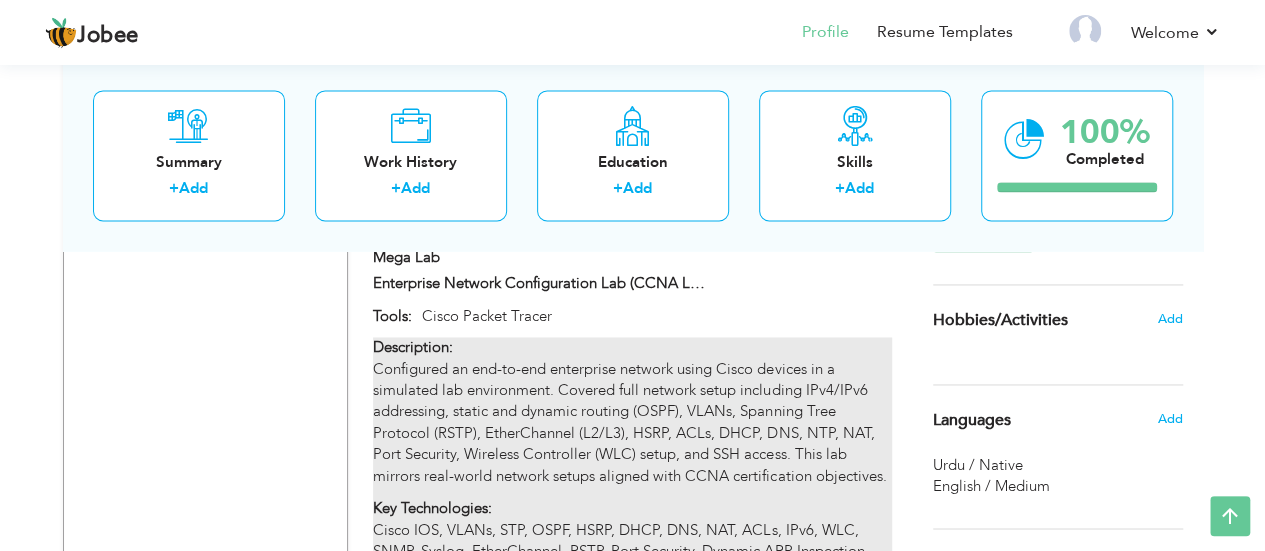 click on "Key Technologies:
Cisco IOS, VLANs, STP, OSPF, HSRP, DHCP, DNS, NAT, ACLs, IPv6, WLC, SNMP, Syslog, EtherChannel, RSTP, Port Security, Dynamic ARP Inspection" at bounding box center [632, 529] 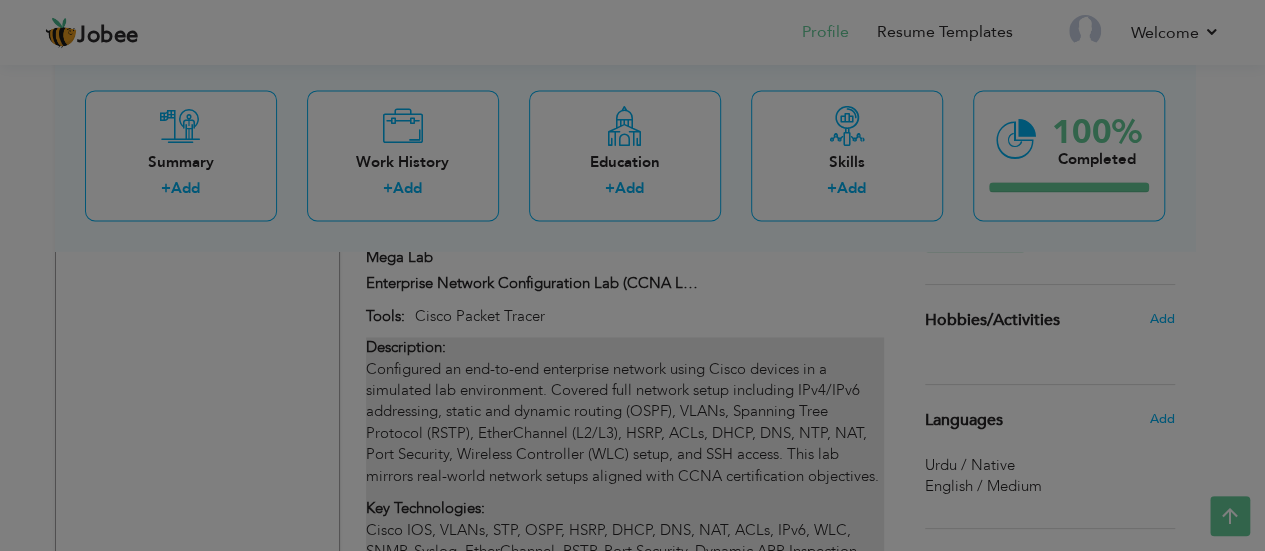 click at bounding box center (632, 275) 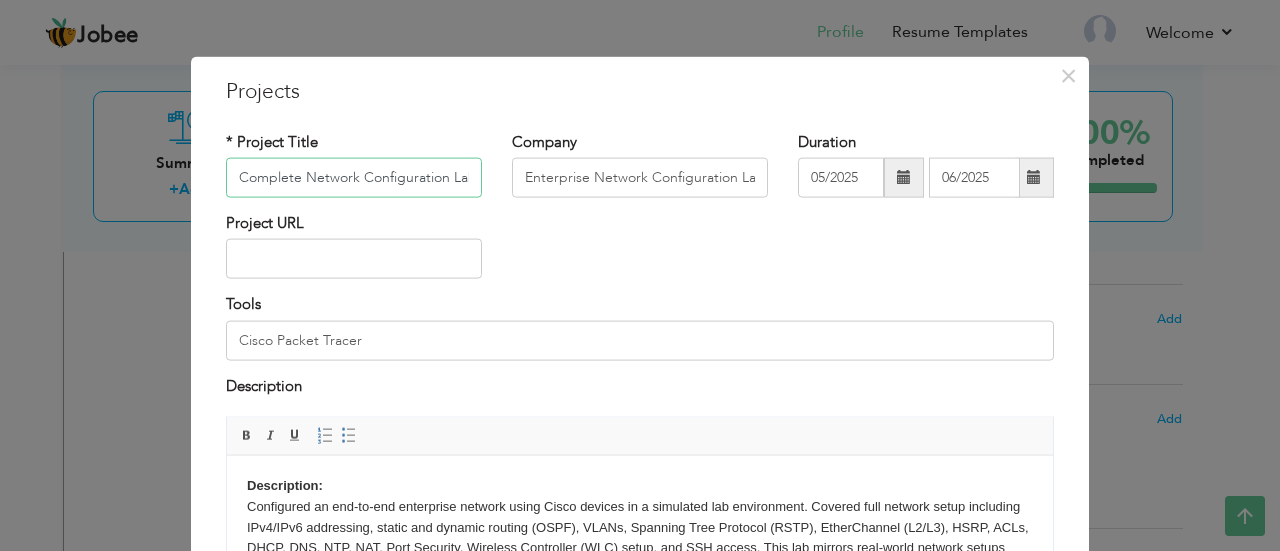scroll, scrollTop: 0, scrollLeft: 124, axis: horizontal 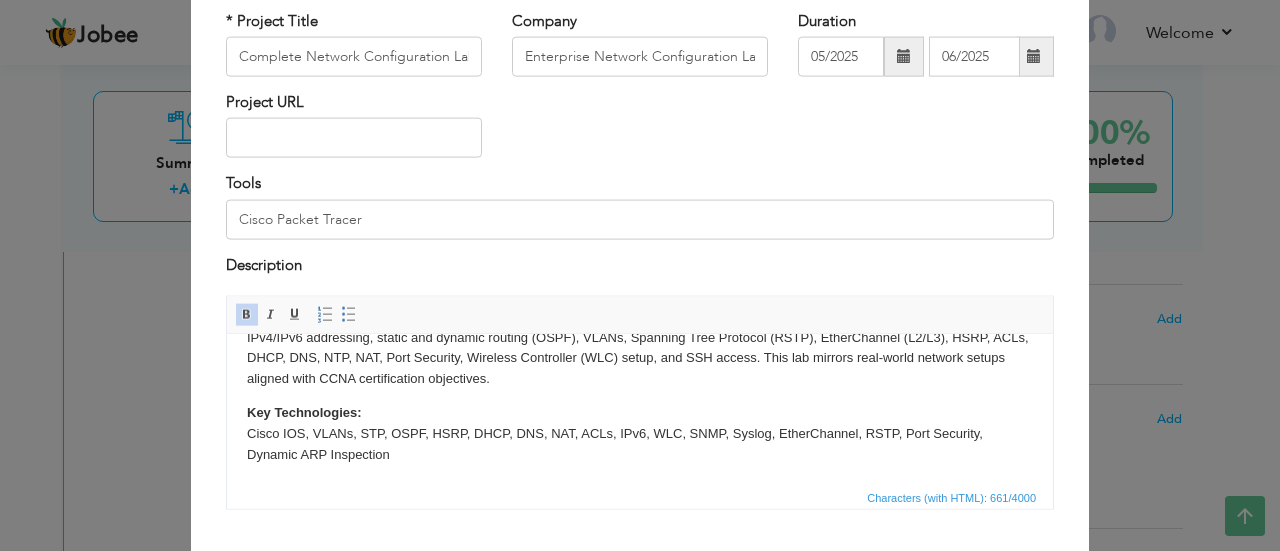 click on "Key Technologies: Cisco IOS, VLANs, STP, OSPF, HSRP, DHCP, DNS, NAT, ACLs, IPv6, WLC, SNMP, Syslog, EtherChannel, RSTP, Port Security, Dynamic ARP Inspection" at bounding box center [640, 433] 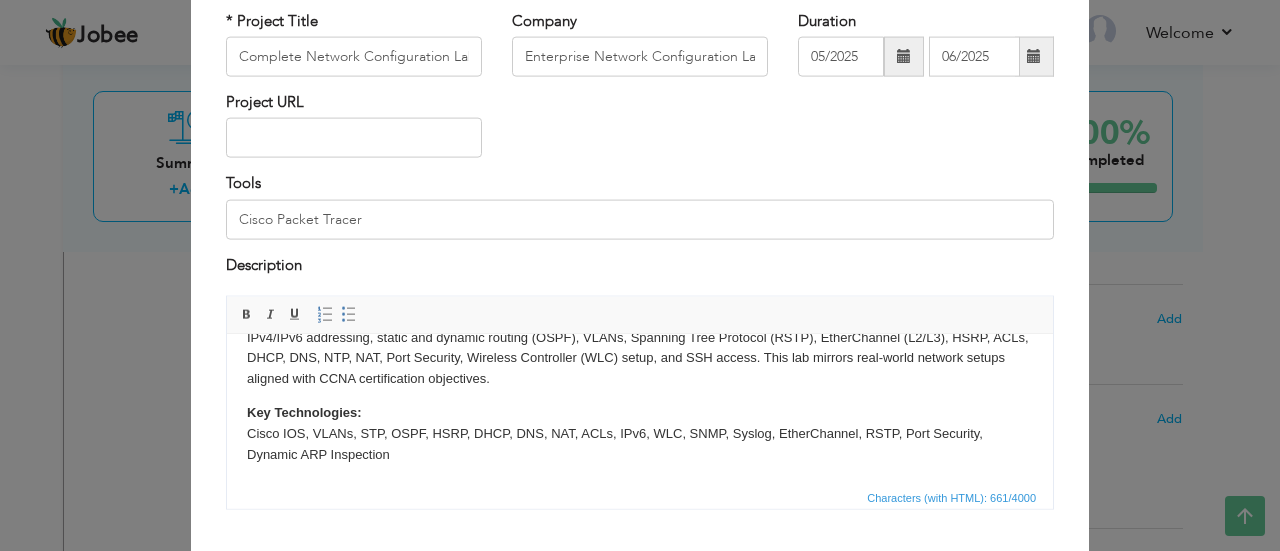 click on "Key Technologies: Cisco IOS, VLANs, STP, OSPF, HSRP, DHCP, DNS, NAT, ACLs, IPv6, WLC, SNMP, Syslog, EtherChannel, RSTP, Port Security, Dynamic ARP Inspection" at bounding box center [640, 433] 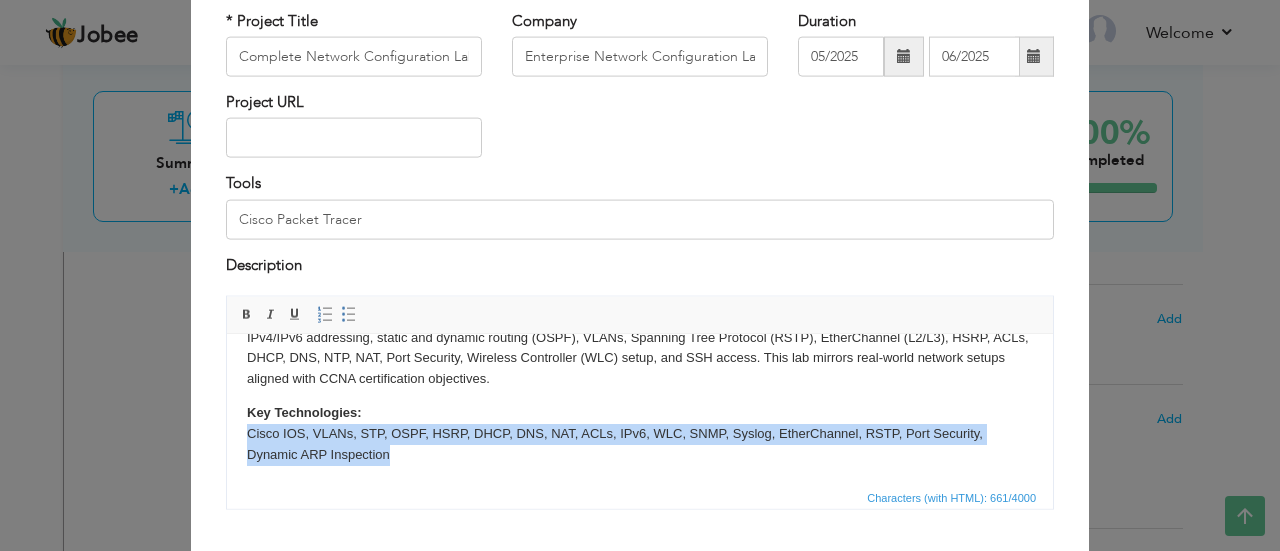 click on "Key Technologies: Cisco IOS, VLANs, STP, OSPF, HSRP, DHCP, DNS, NAT, ACLs, IPv6, WLC, SNMP, Syslog, EtherChannel, RSTP, Port Security, Dynamic ARP Inspection" at bounding box center [640, 433] 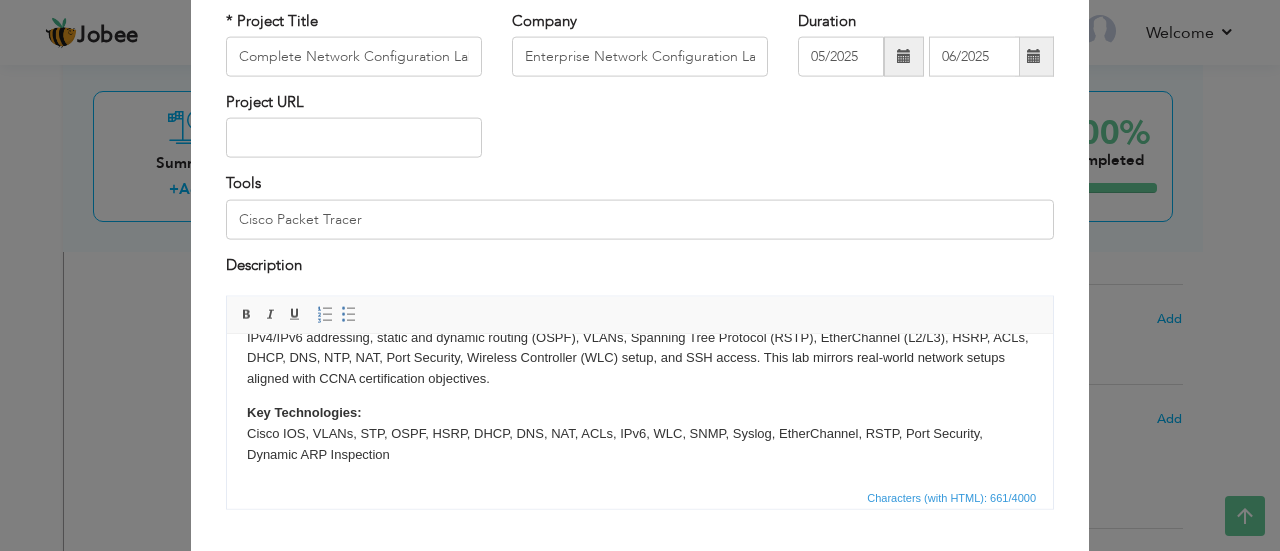 click on "Key Technologies: Cisco IOS, VLANs, STP, OSPF, HSRP, DHCP, DNS, NAT, ACLs, IPv6, WLC, SNMP, Syslog, EtherChannel, RSTP, Port Security, Dynamic ARP Inspection" at bounding box center (640, 433) 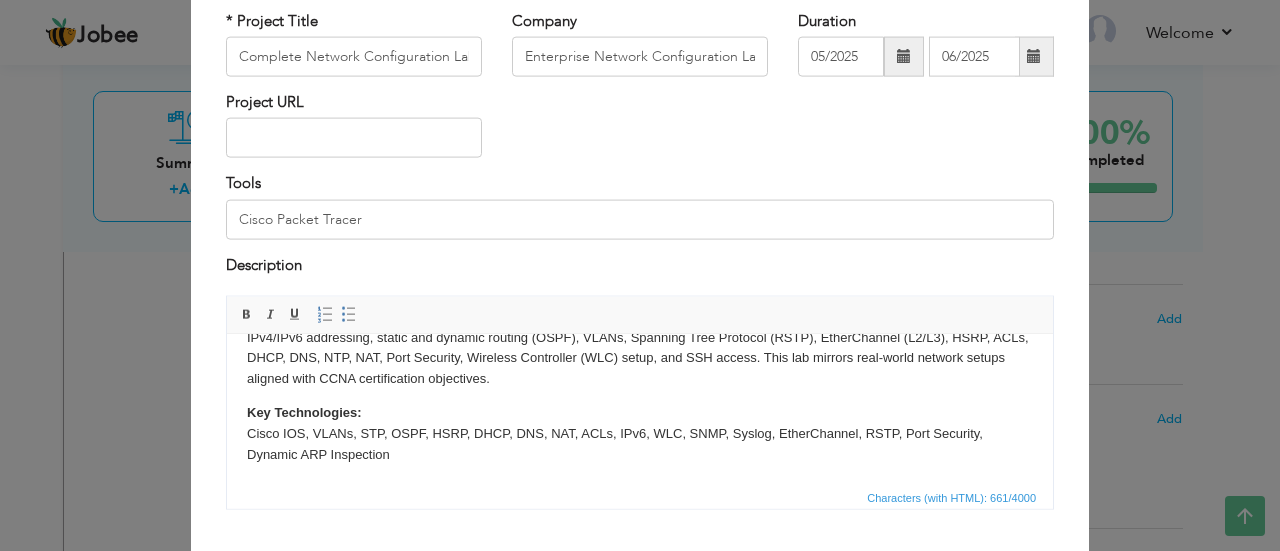 click on "Key Technologies: Cisco IOS, VLANs, STP, OSPF, HSRP, DHCP, DNS, NAT, ACLs, IPv6, WLC, SNMP, Syslog, EtherChannel, RSTP, Port Security, Dynamic ARP Inspection" at bounding box center [640, 433] 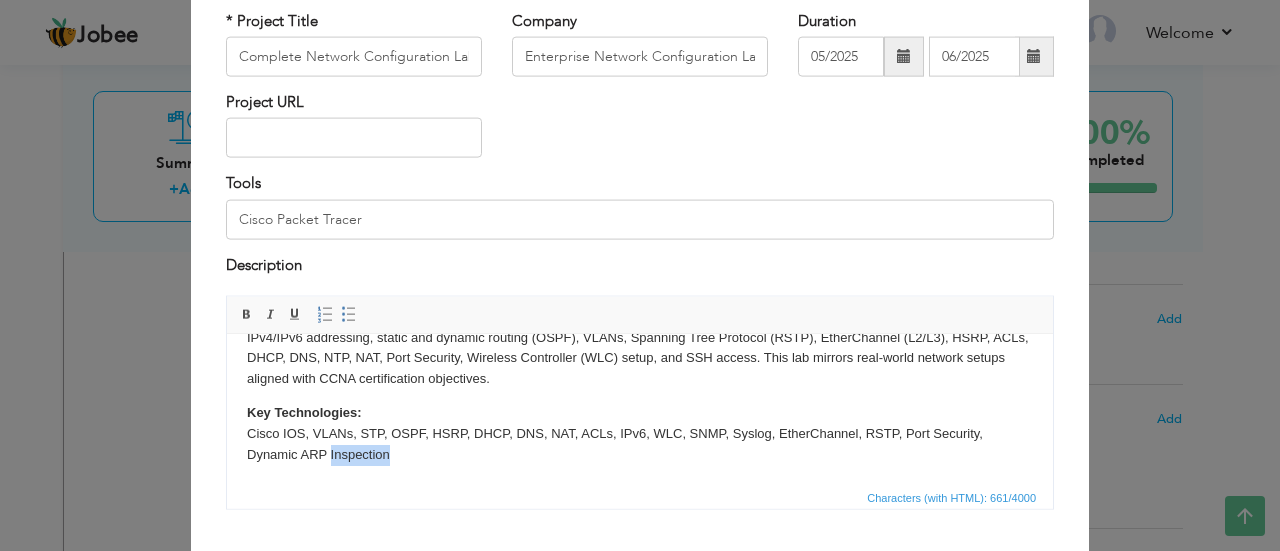 click on "Key Technologies: Cisco IOS, VLANs, STP, OSPF, HSRP, DHCP, DNS, NAT, ACLs, IPv6, WLC, SNMP, Syslog, EtherChannel, RSTP, Port Security, Dynamic ARP Inspection" at bounding box center (640, 433) 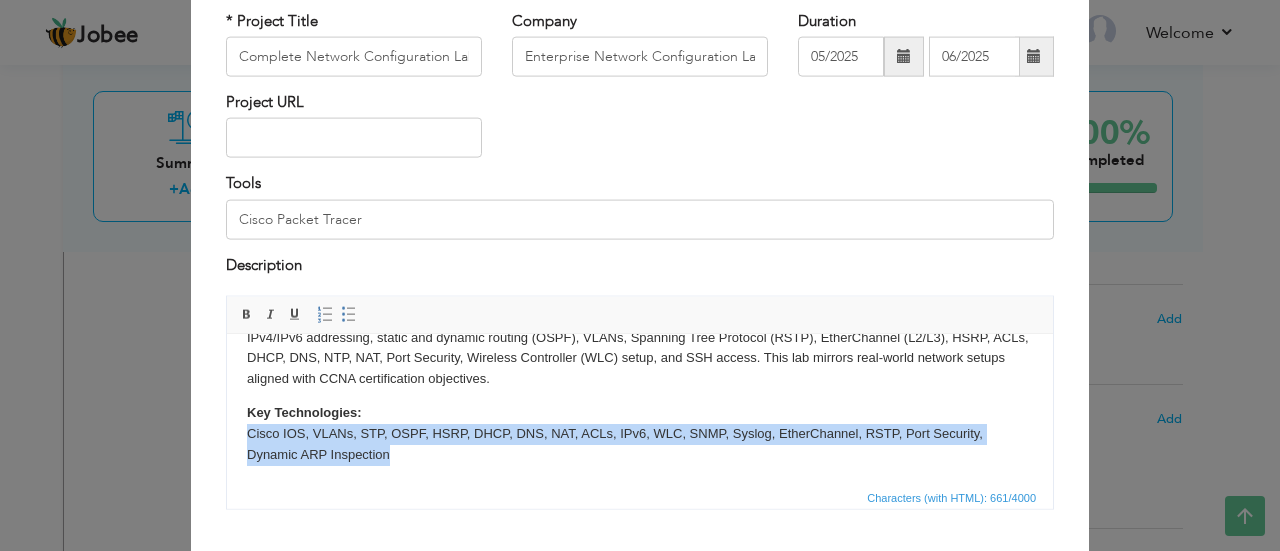 click on "Key Technologies: Cisco IOS, VLANs, STP, OSPF, HSRP, DHCP, DNS, NAT, ACLs, IPv6, WLC, SNMP, Syslog, EtherChannel, RSTP, Port Security, Dynamic ARP Inspection" at bounding box center [640, 433] 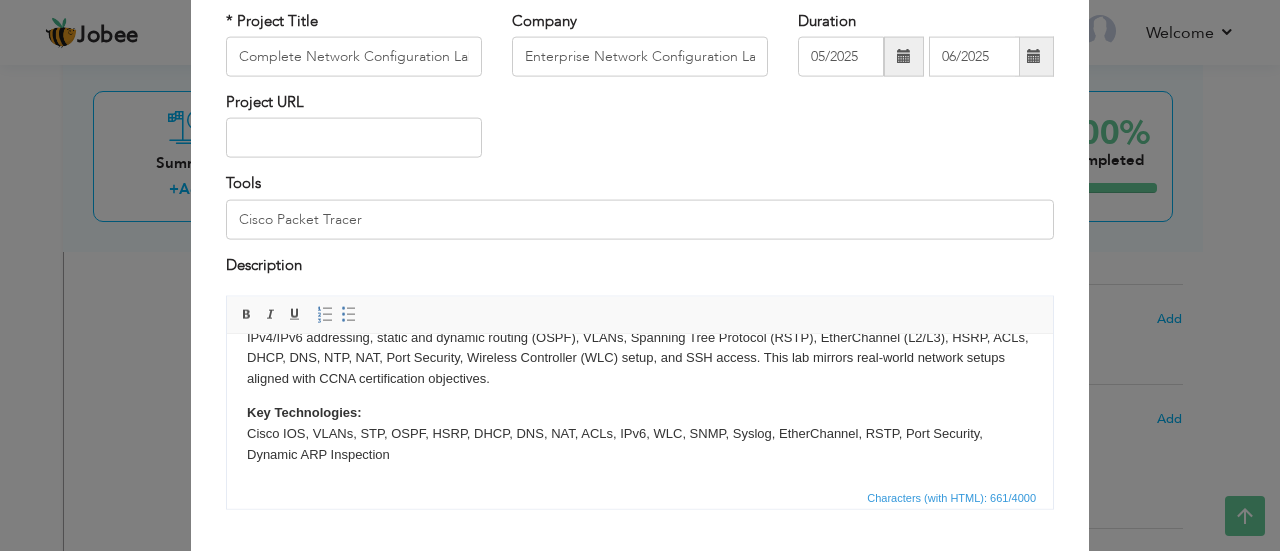 type 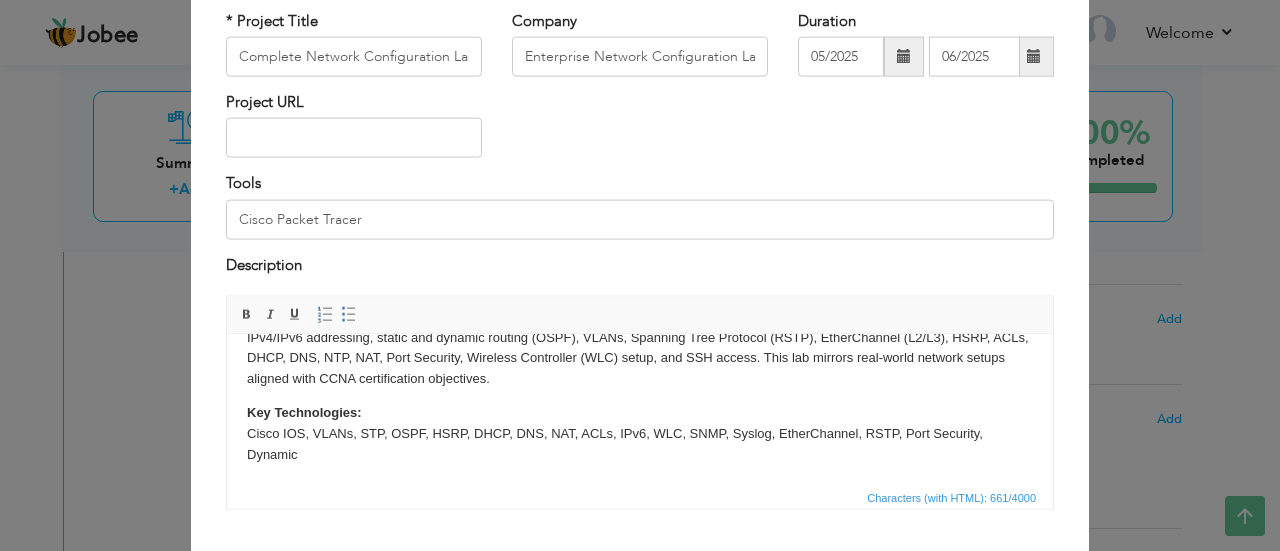 scroll, scrollTop: 48, scrollLeft: 0, axis: vertical 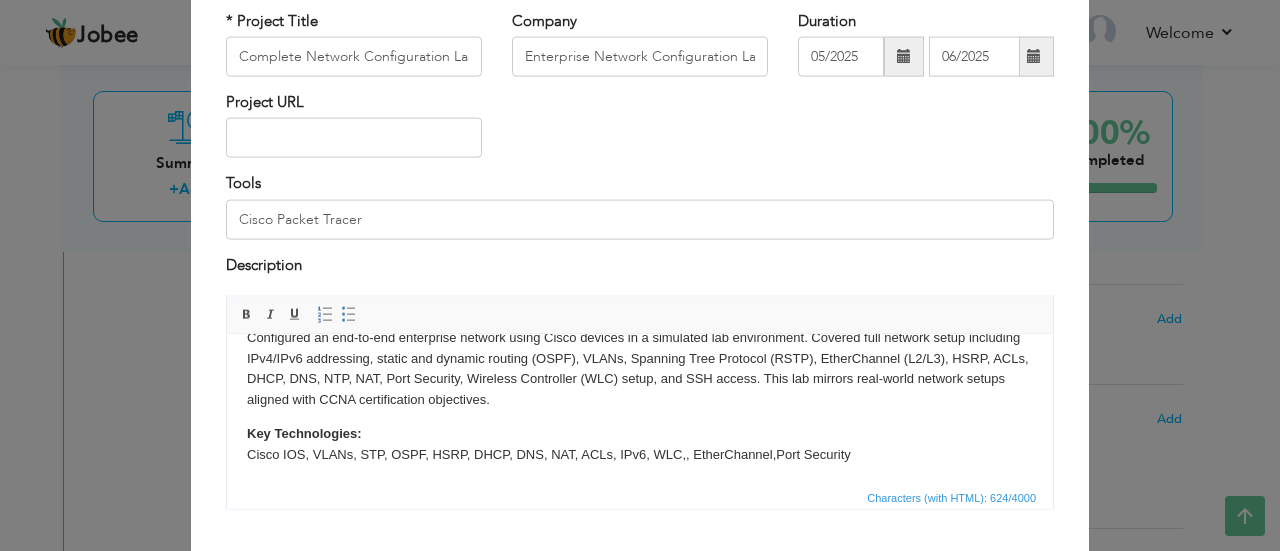 click on "Key Technologies: Cisco IOS, VLANs, STP, OSPF, HSRP, DHCP, DNS, NAT, ACLs, IPv6, WLC, , EtherChannel,   [GEOGRAPHIC_DATA]" at bounding box center [640, 444] 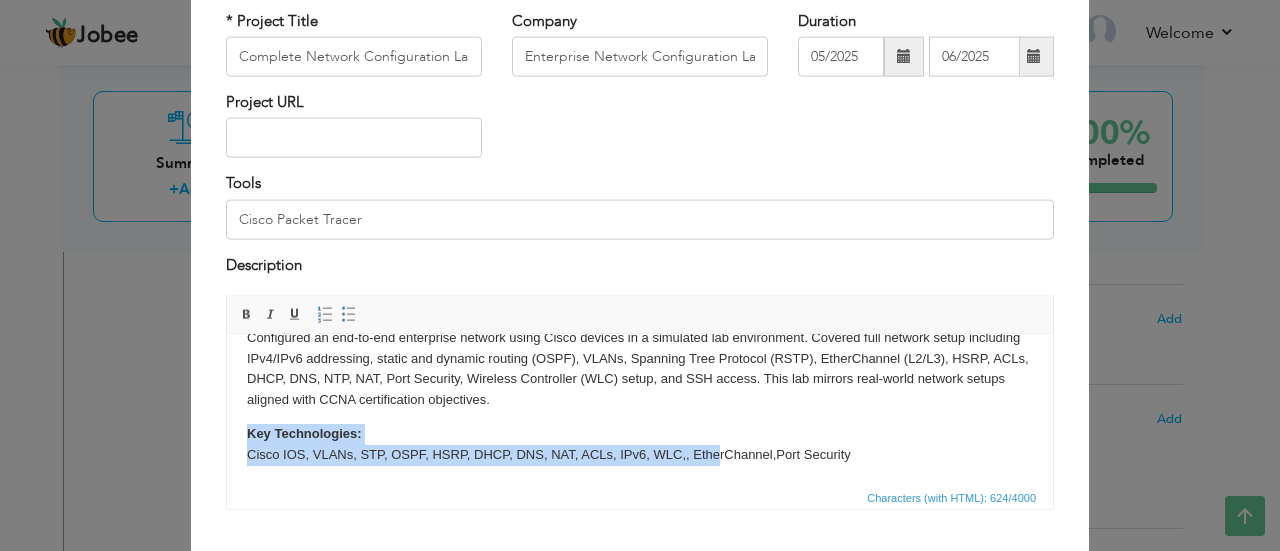 drag, startPoint x: 700, startPoint y: 454, endPoint x: 236, endPoint y: 432, distance: 464.52127 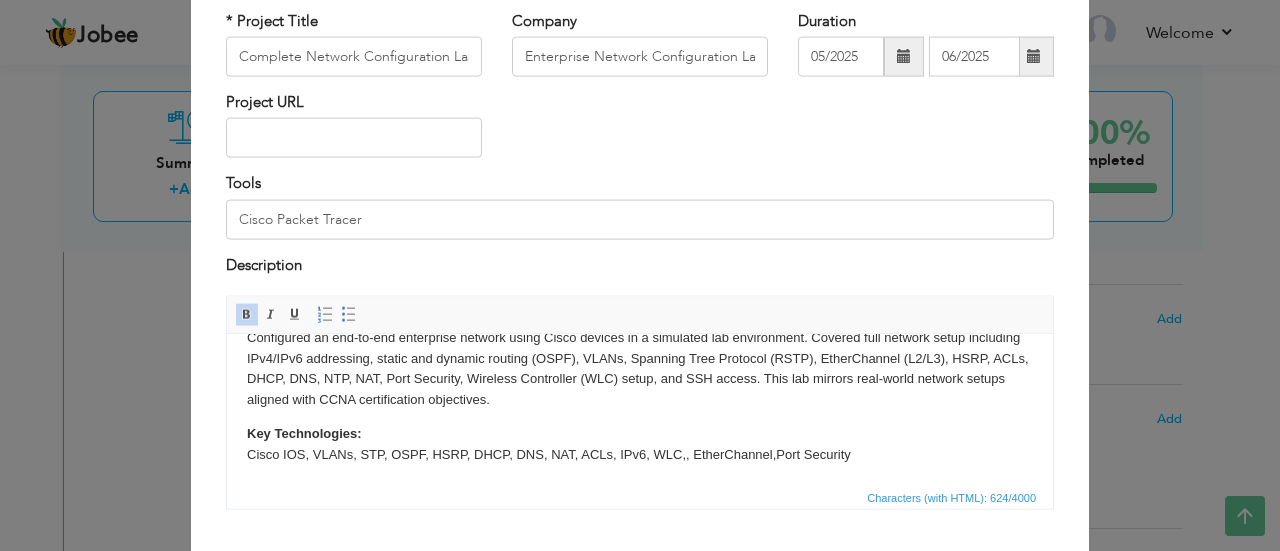 scroll, scrollTop: 28, scrollLeft: 0, axis: vertical 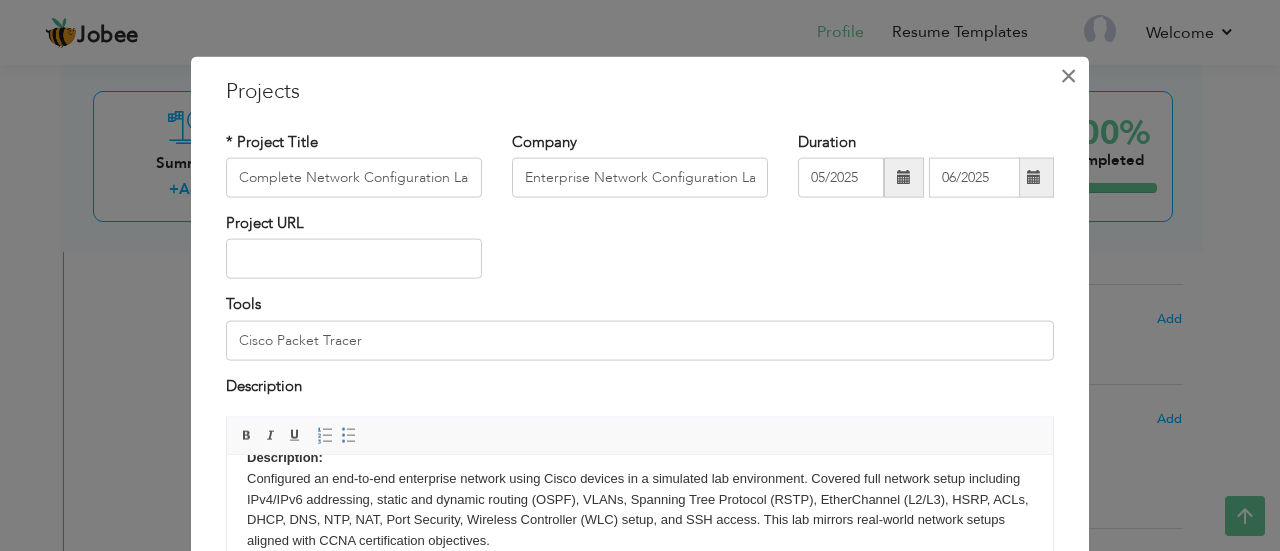 click on "×" at bounding box center (1068, 75) 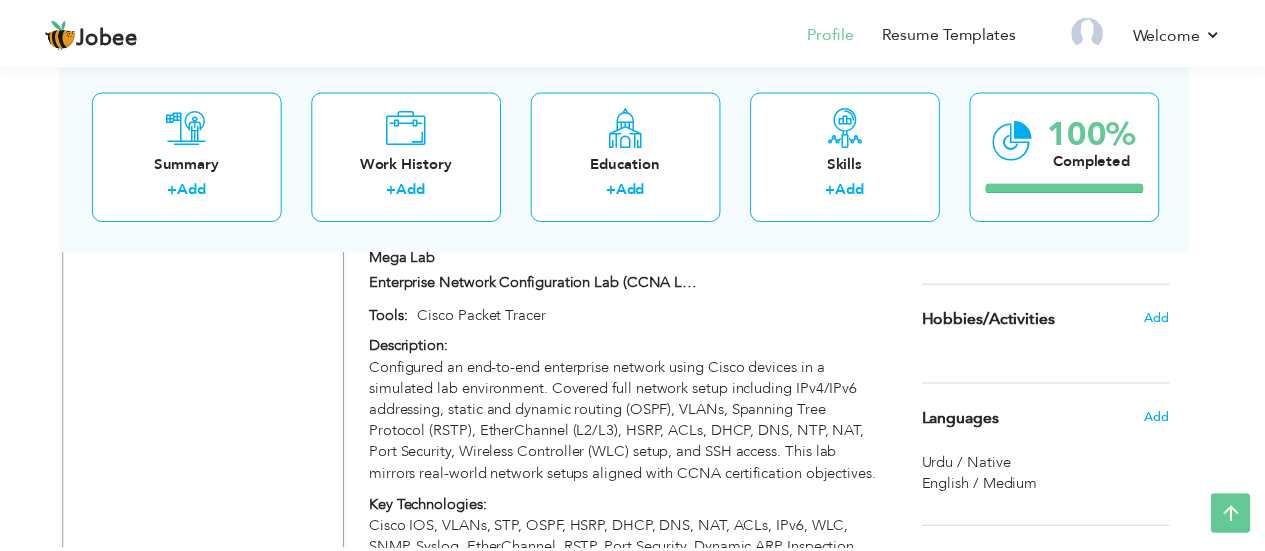 scroll, scrollTop: 0, scrollLeft: 0, axis: both 